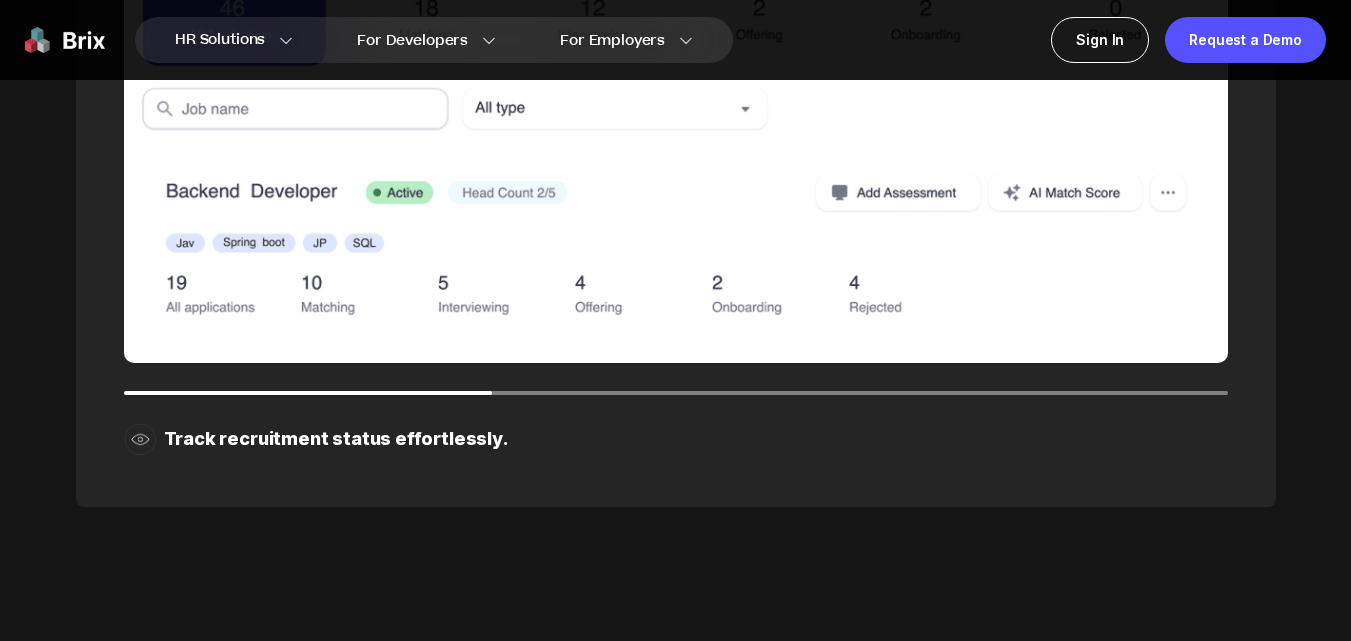 scroll, scrollTop: 2520, scrollLeft: 0, axis: vertical 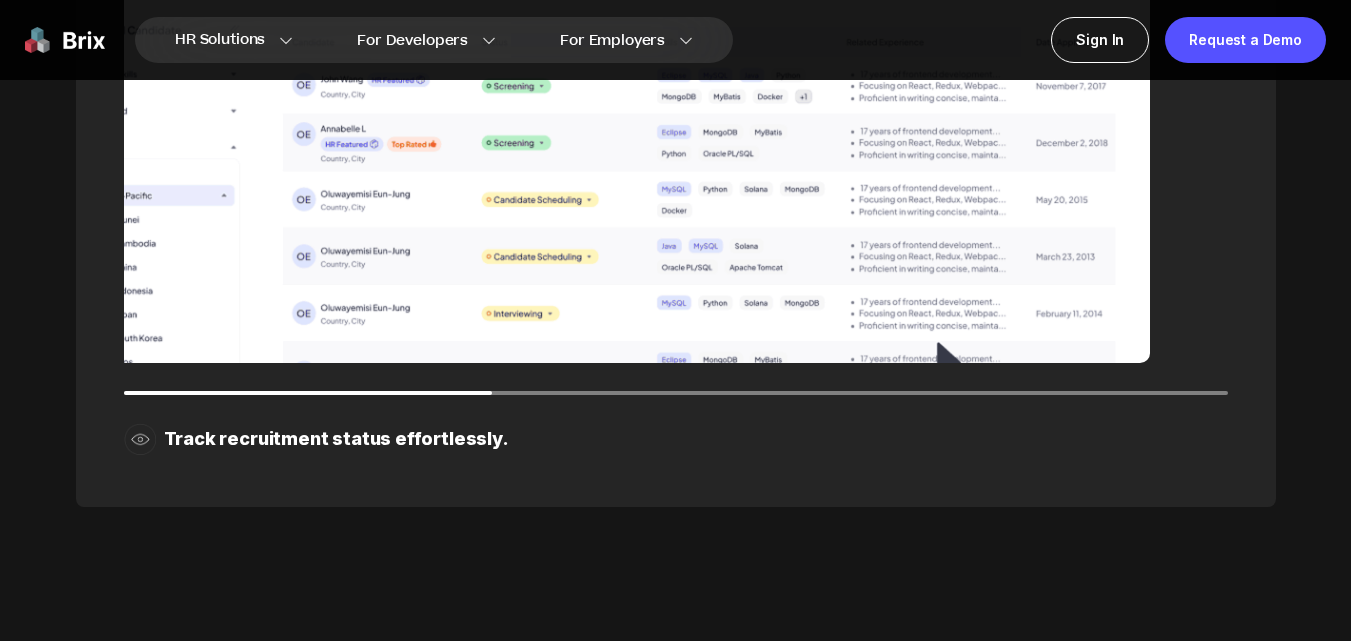 drag, startPoint x: 433, startPoint y: 354, endPoint x: 109, endPoint y: 401, distance: 327.3912 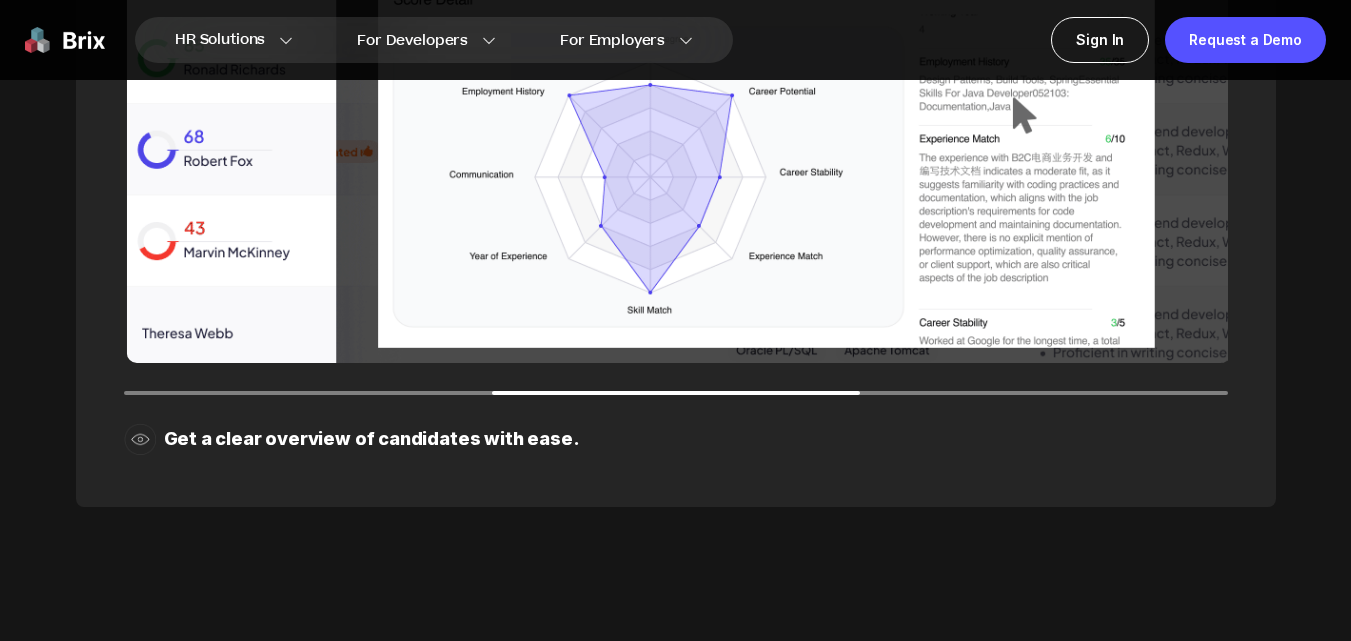 drag, startPoint x: 734, startPoint y: 316, endPoint x: 256, endPoint y: 316, distance: 478 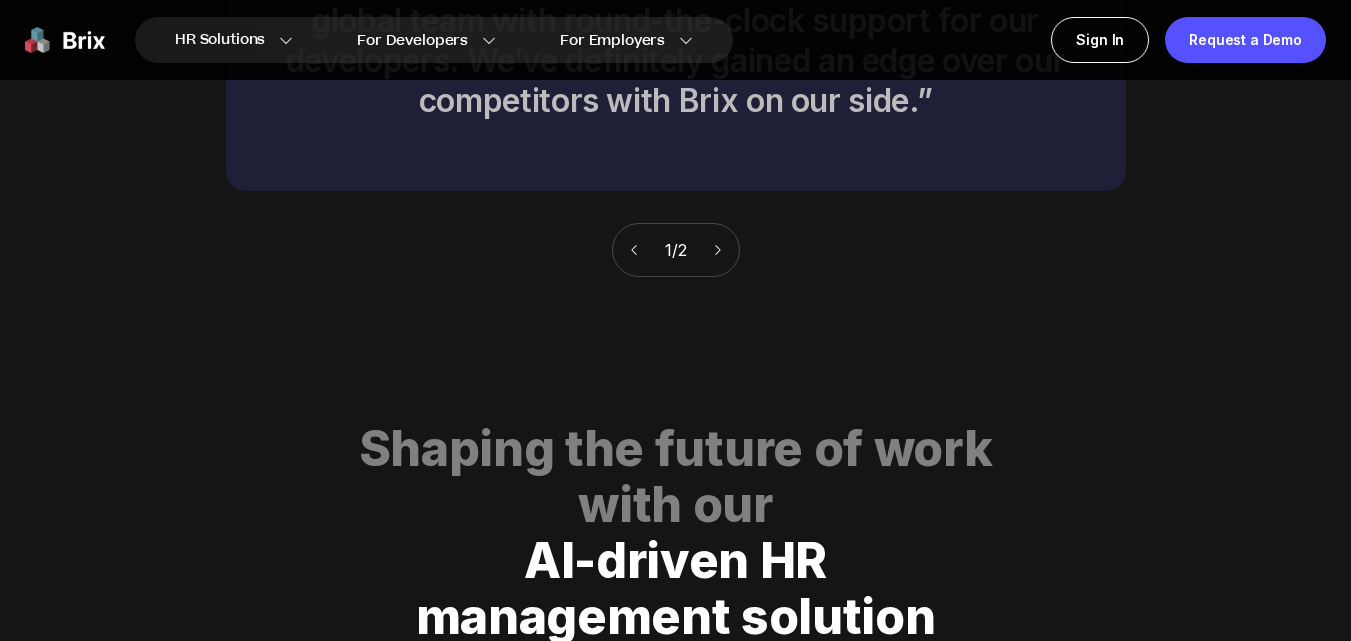 scroll, scrollTop: 6840, scrollLeft: 0, axis: vertical 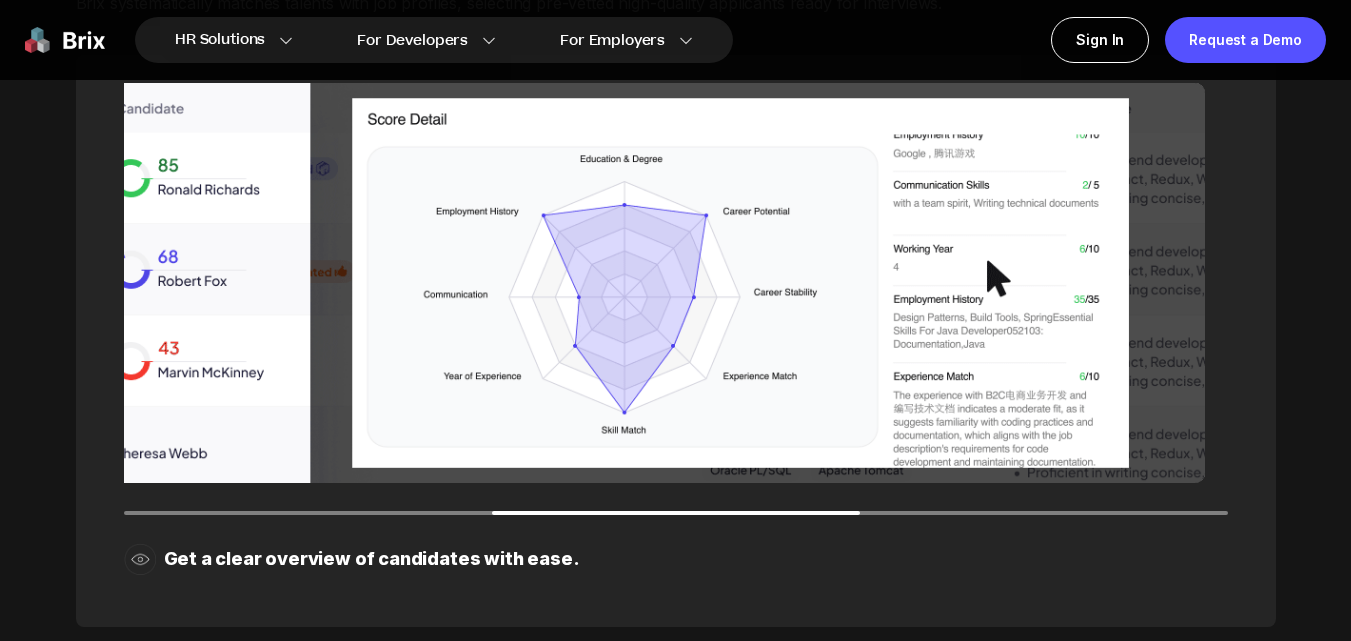drag, startPoint x: 821, startPoint y: 313, endPoint x: 438, endPoint y: 316, distance: 383.01175 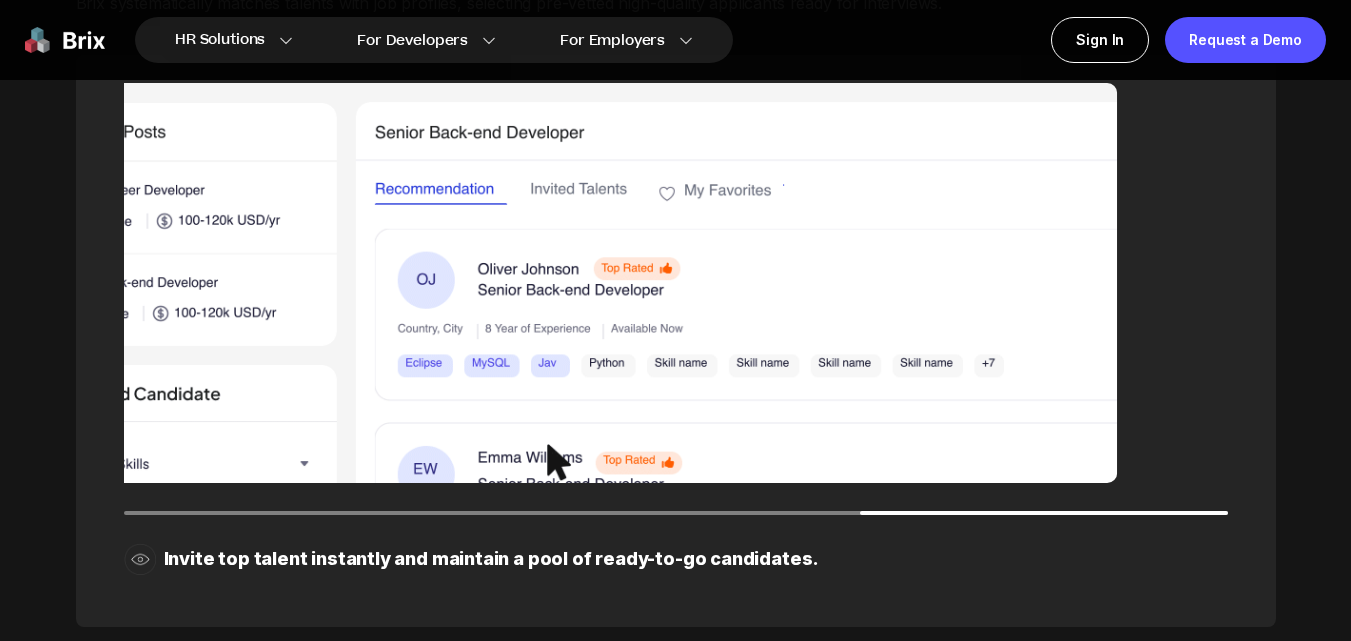 drag, startPoint x: 960, startPoint y: 346, endPoint x: 412, endPoint y: 371, distance: 548.56995 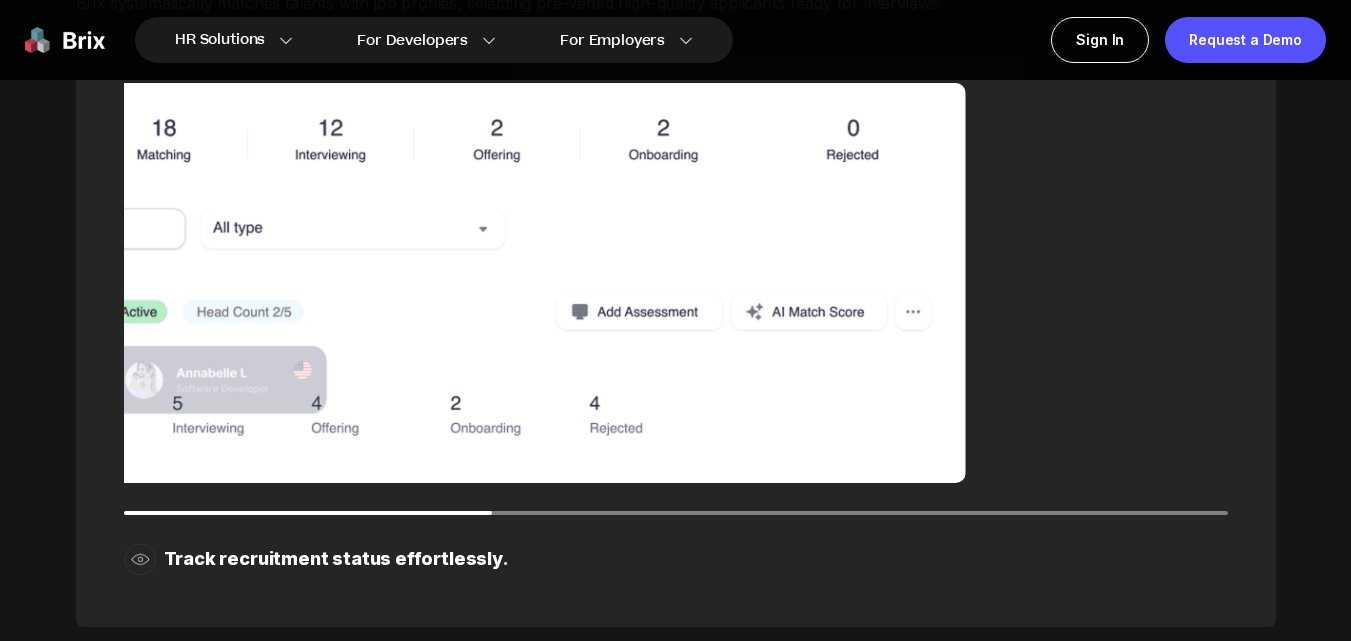 drag, startPoint x: 765, startPoint y: 361, endPoint x: 229, endPoint y: 369, distance: 536.0597 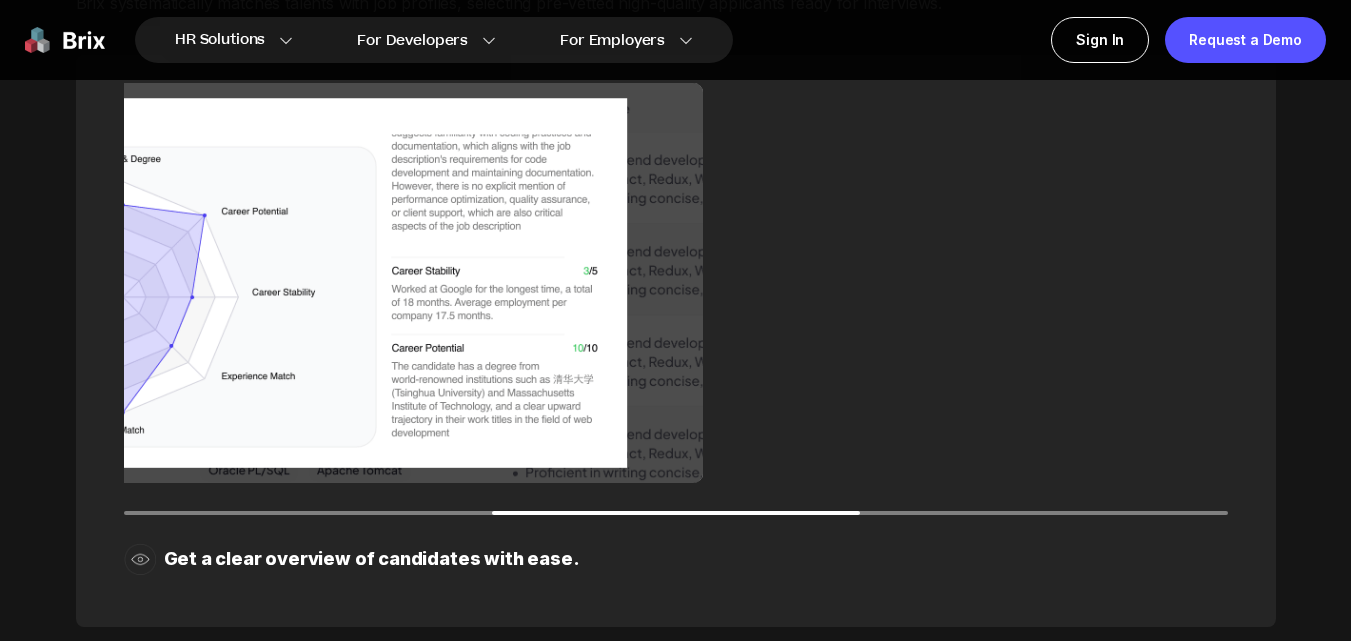 drag, startPoint x: 969, startPoint y: 409, endPoint x: 81, endPoint y: 417, distance: 888.036 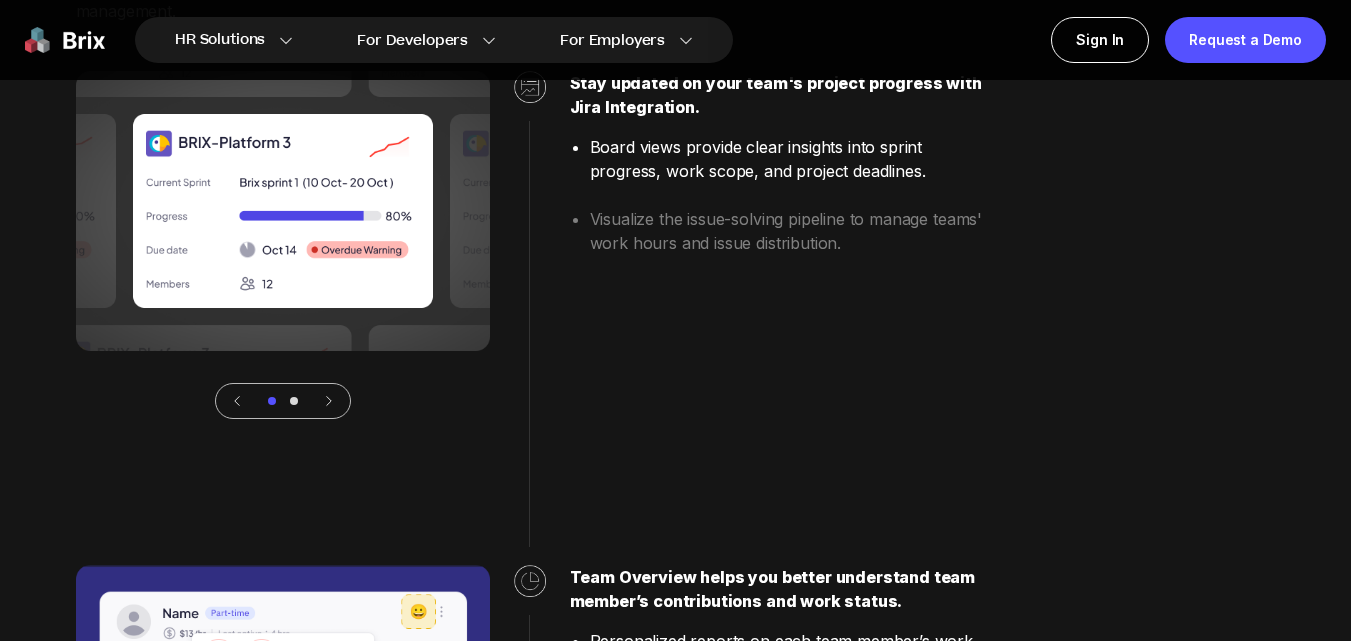 scroll, scrollTop: 4200, scrollLeft: 0, axis: vertical 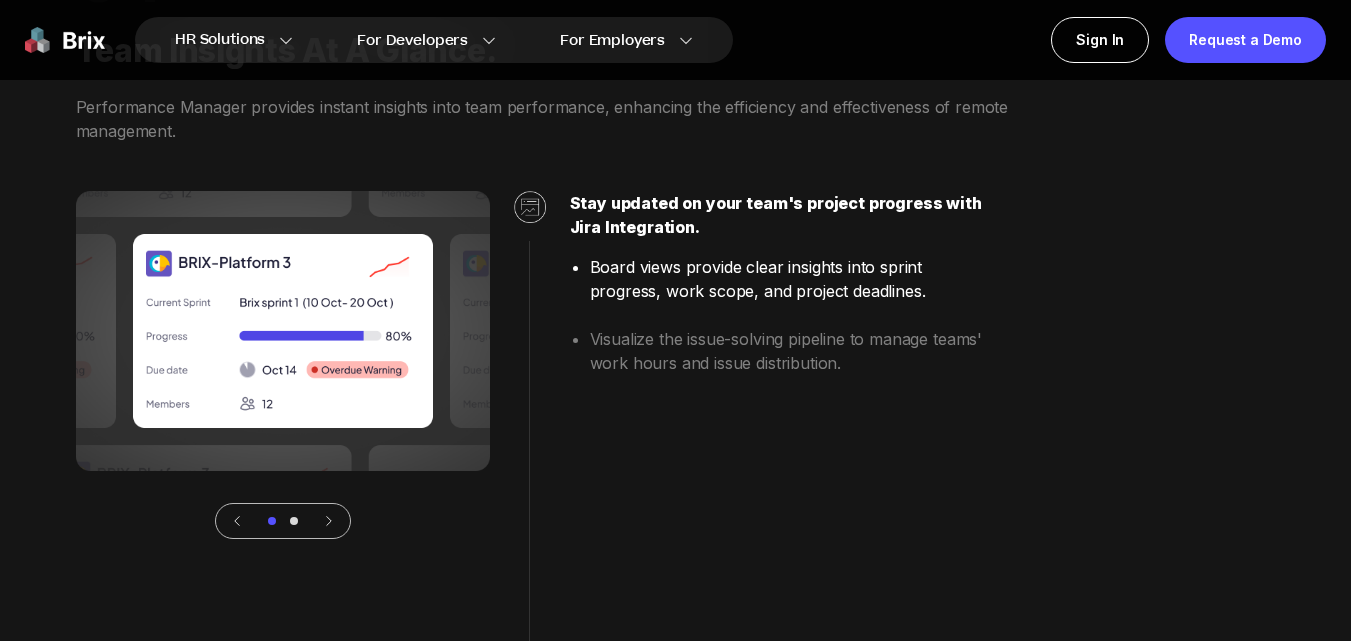 click 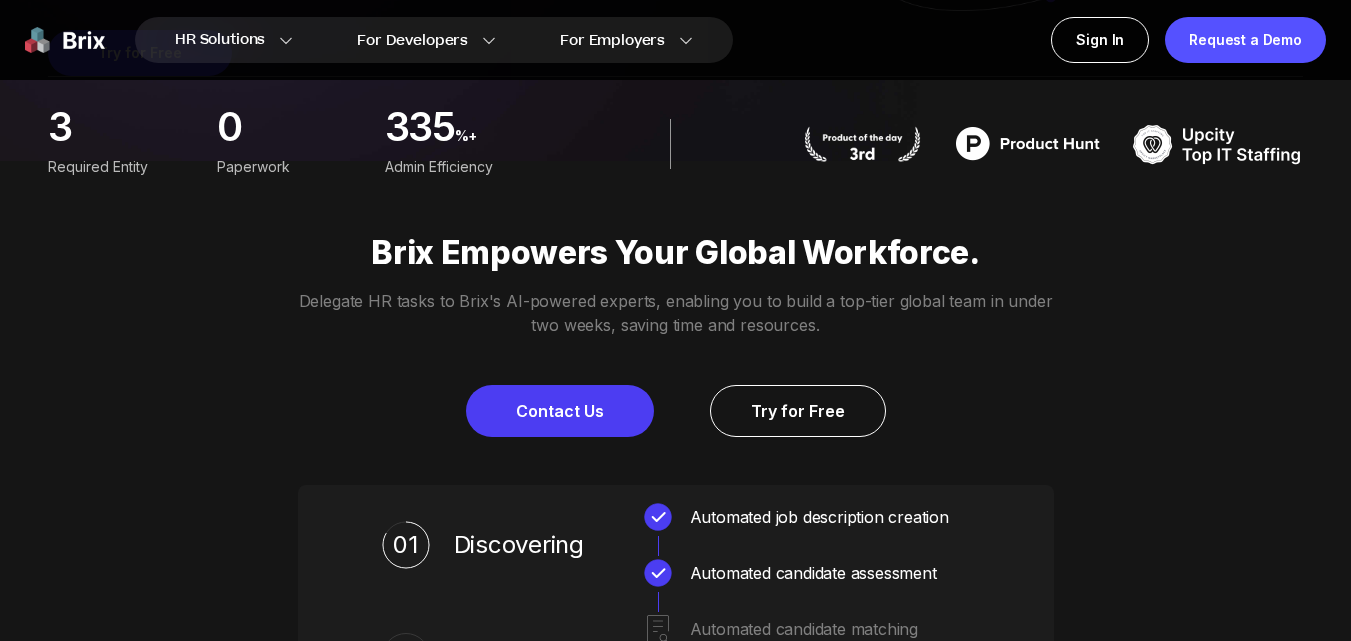 scroll, scrollTop: 240, scrollLeft: 0, axis: vertical 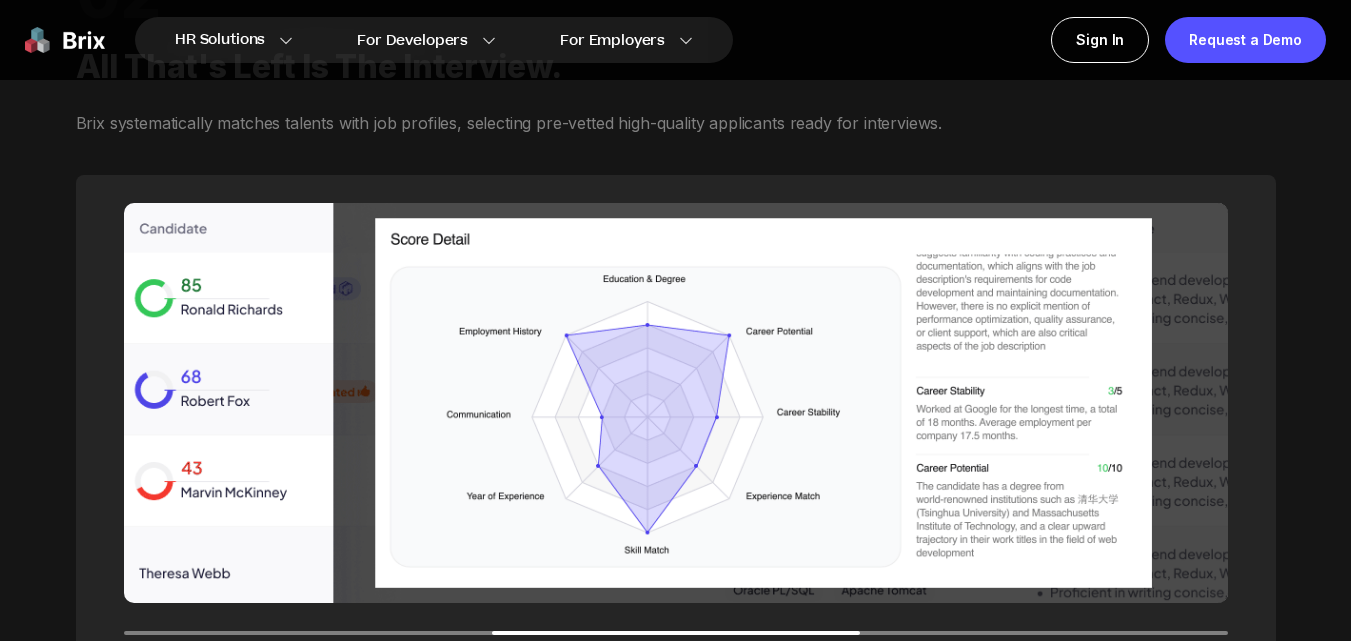 drag, startPoint x: 1087, startPoint y: 410, endPoint x: 406, endPoint y: 418, distance: 681.047 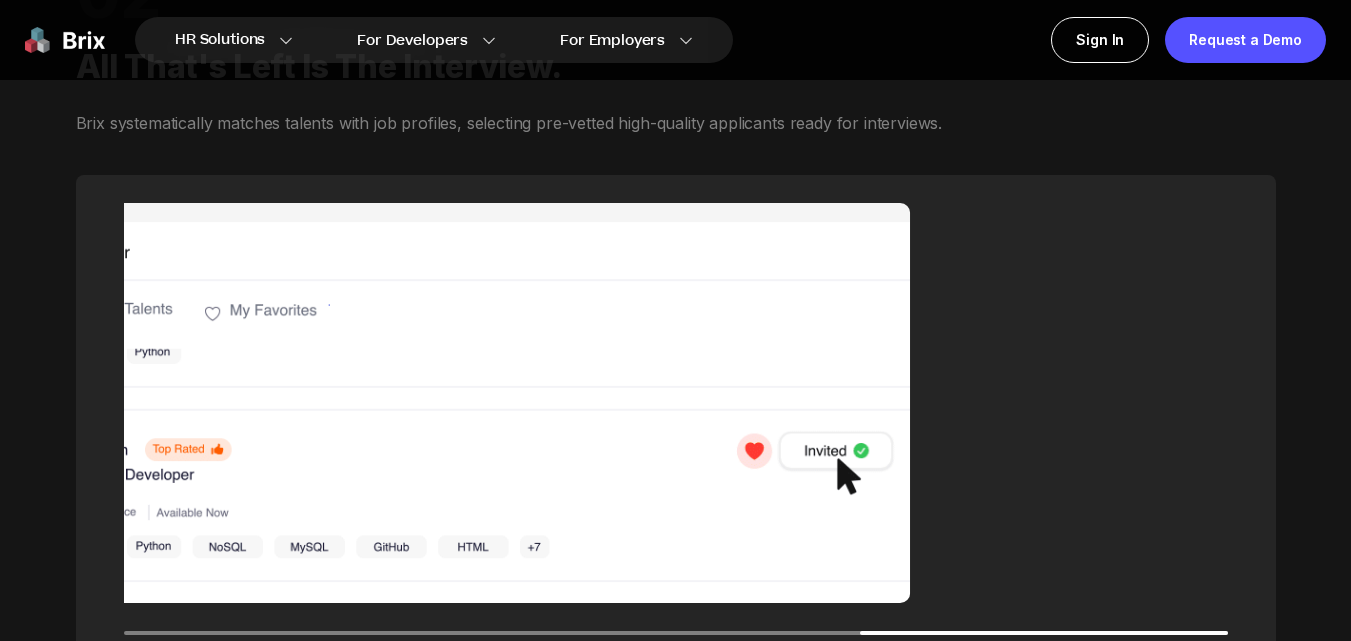 drag, startPoint x: 1018, startPoint y: 413, endPoint x: 275, endPoint y: 409, distance: 743.01074 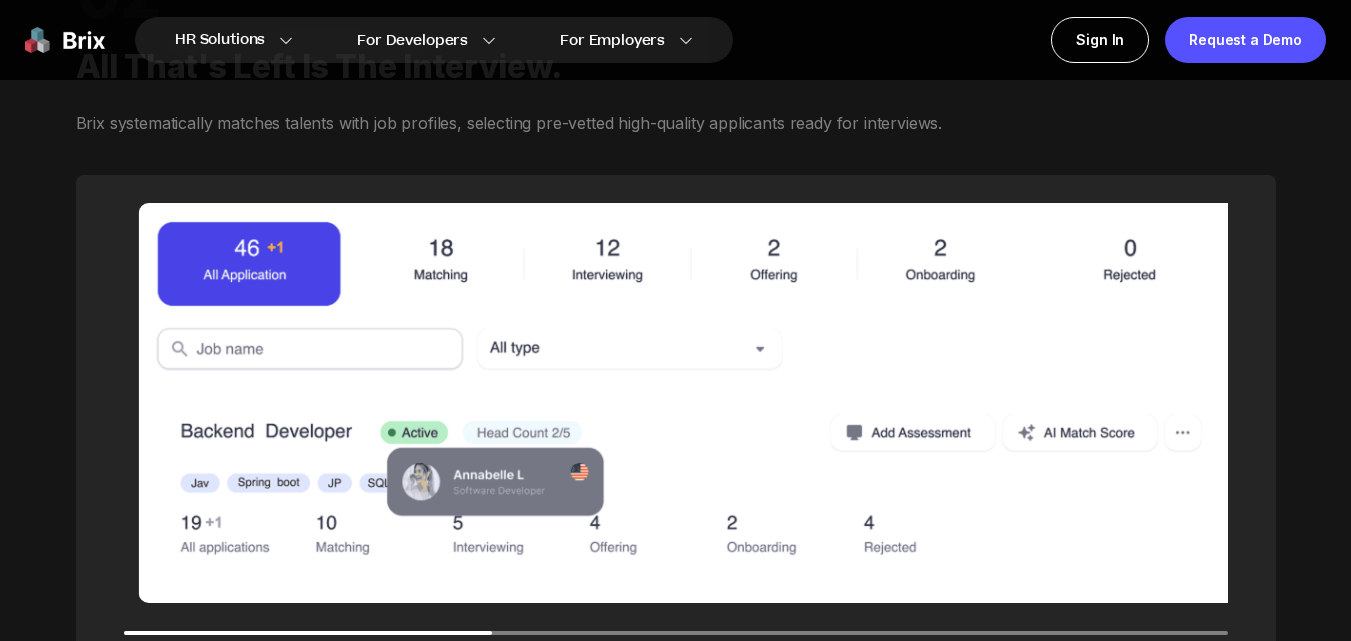 drag, startPoint x: 479, startPoint y: 407, endPoint x: 405, endPoint y: 408, distance: 74.00676 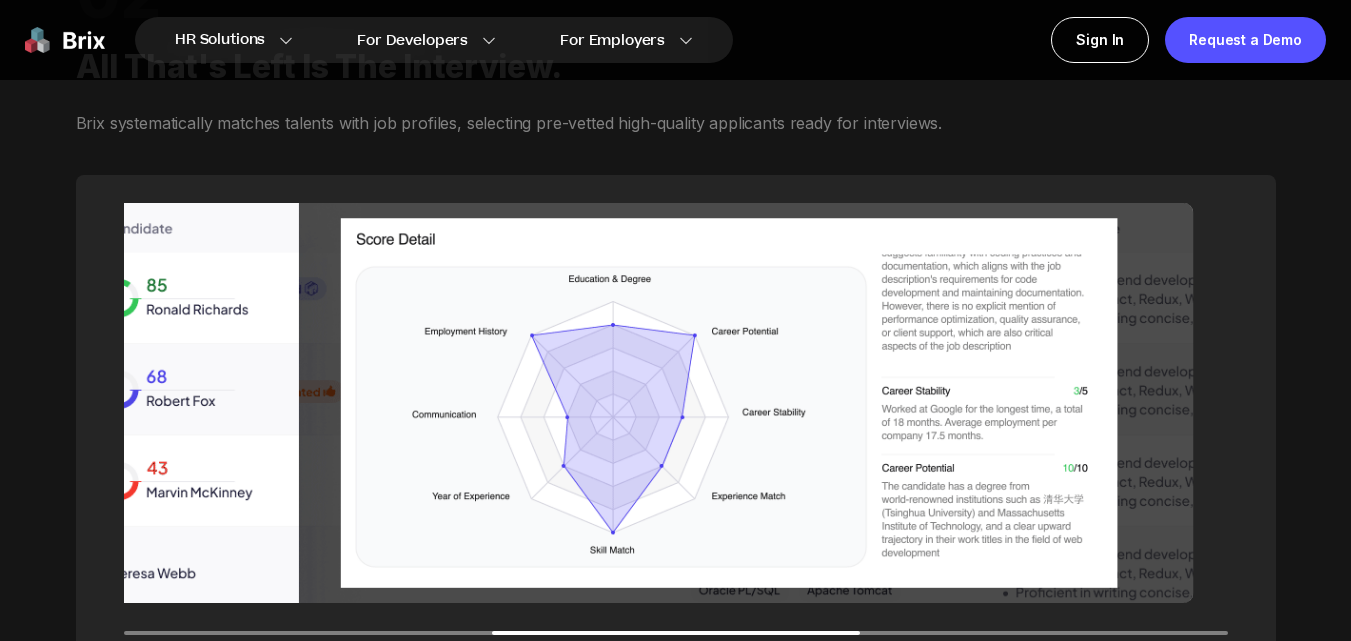 drag, startPoint x: 950, startPoint y: 400, endPoint x: 399, endPoint y: 400, distance: 551 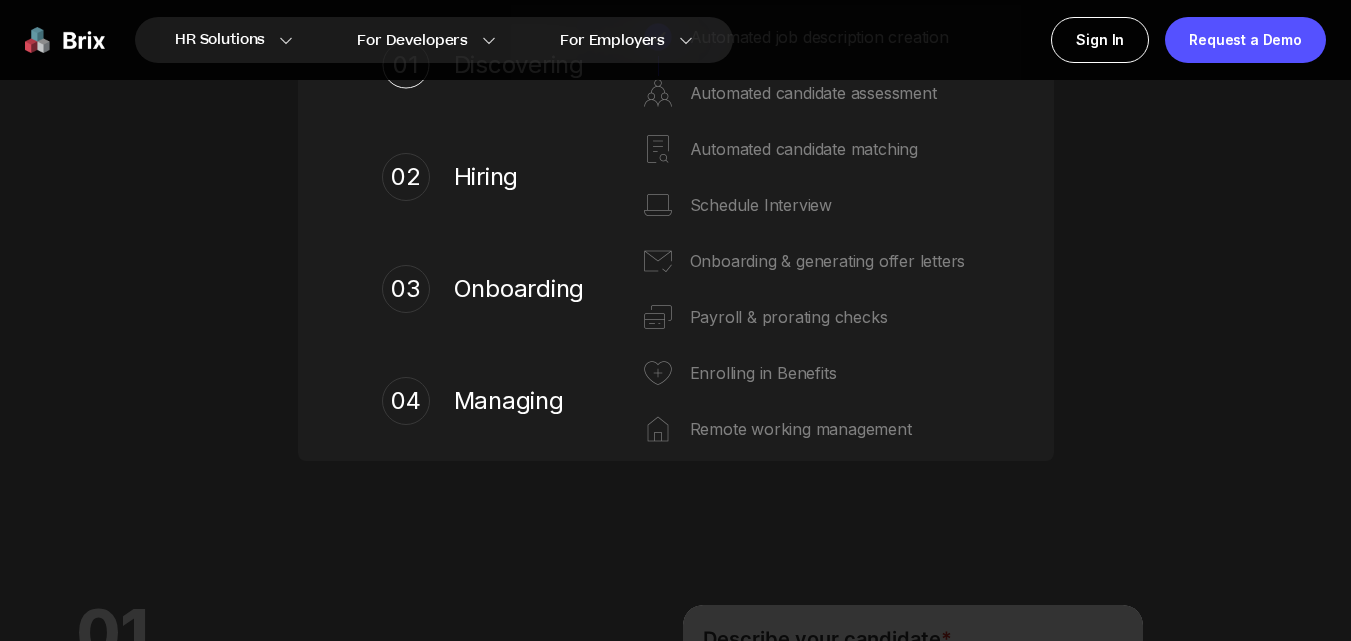scroll, scrollTop: 720, scrollLeft: 0, axis: vertical 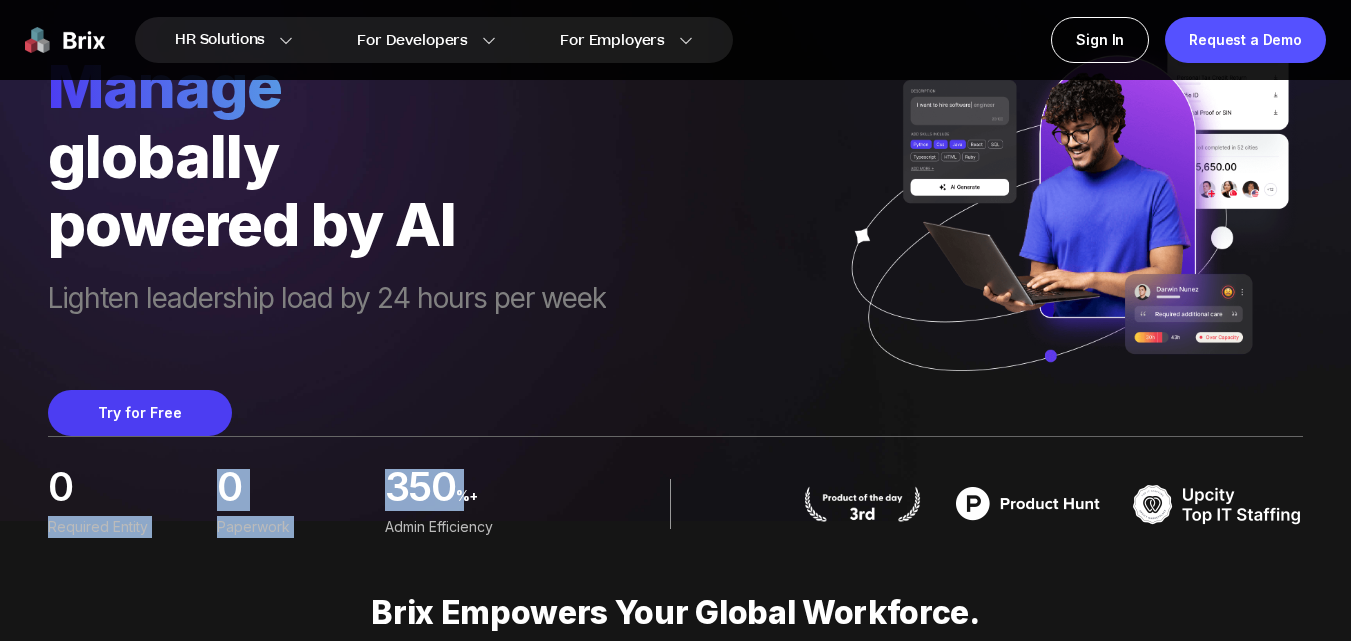 drag, startPoint x: 529, startPoint y: 467, endPoint x: 174, endPoint y: 484, distance: 355.4068 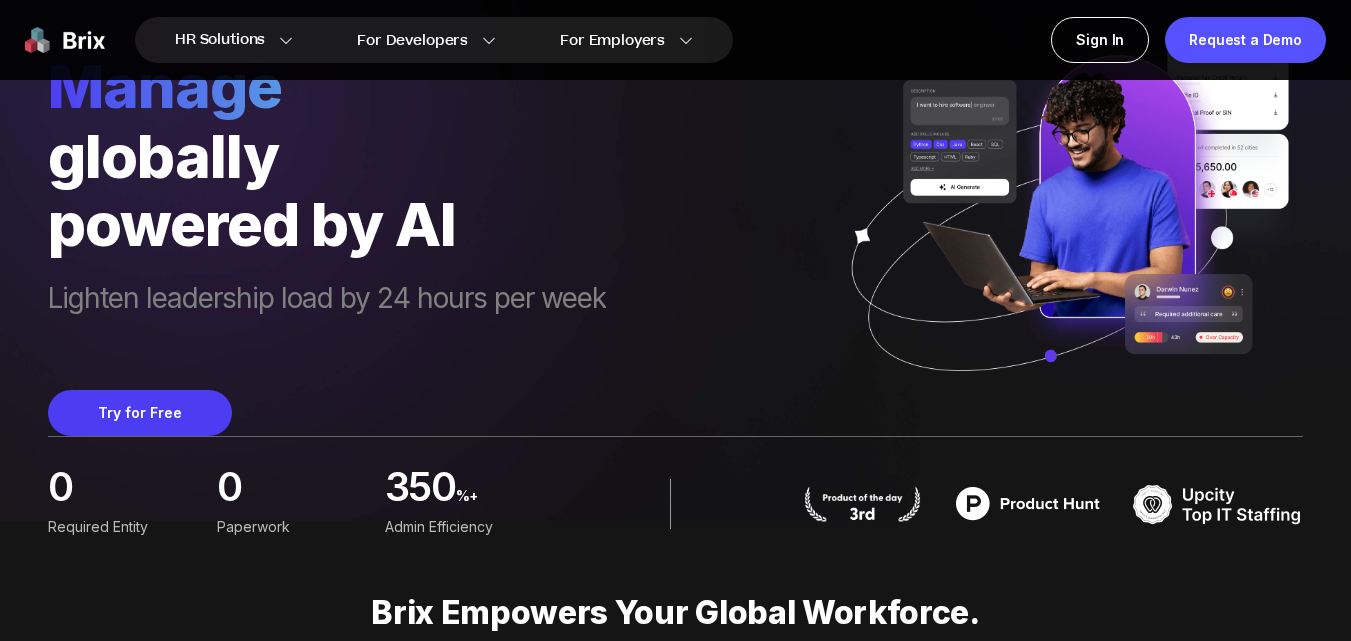 click on "%+" at bounding box center (497, 501) 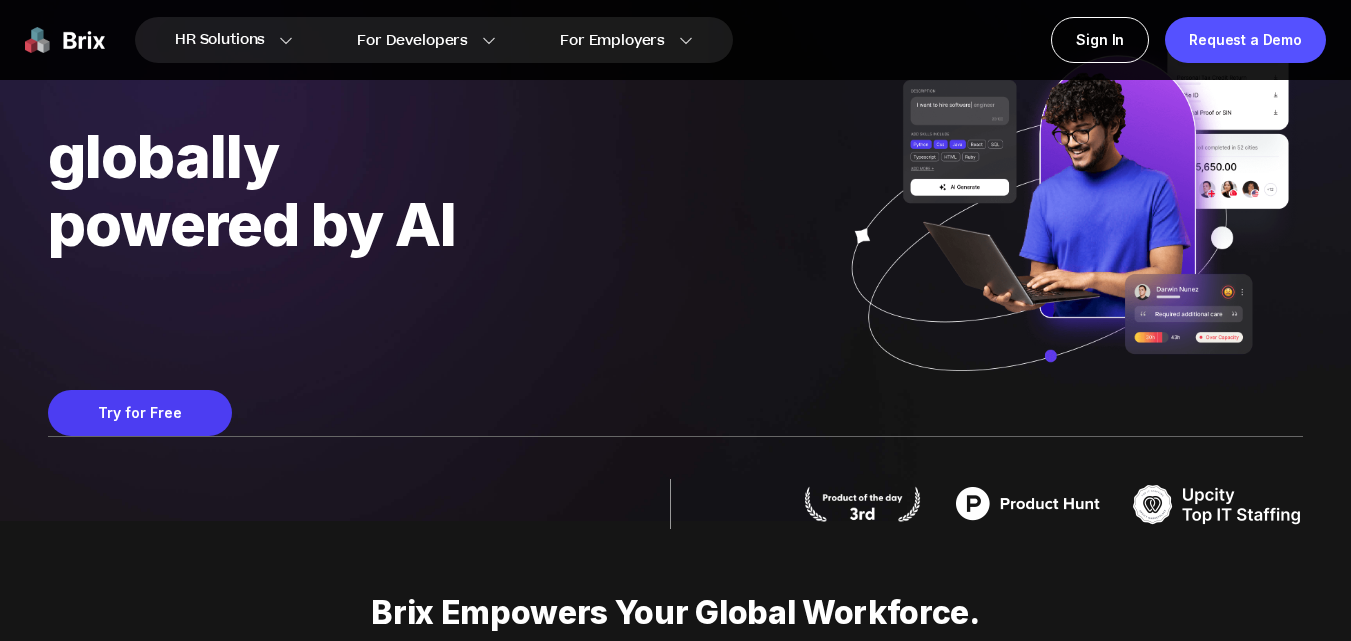 scroll, scrollTop: 240, scrollLeft: 0, axis: vertical 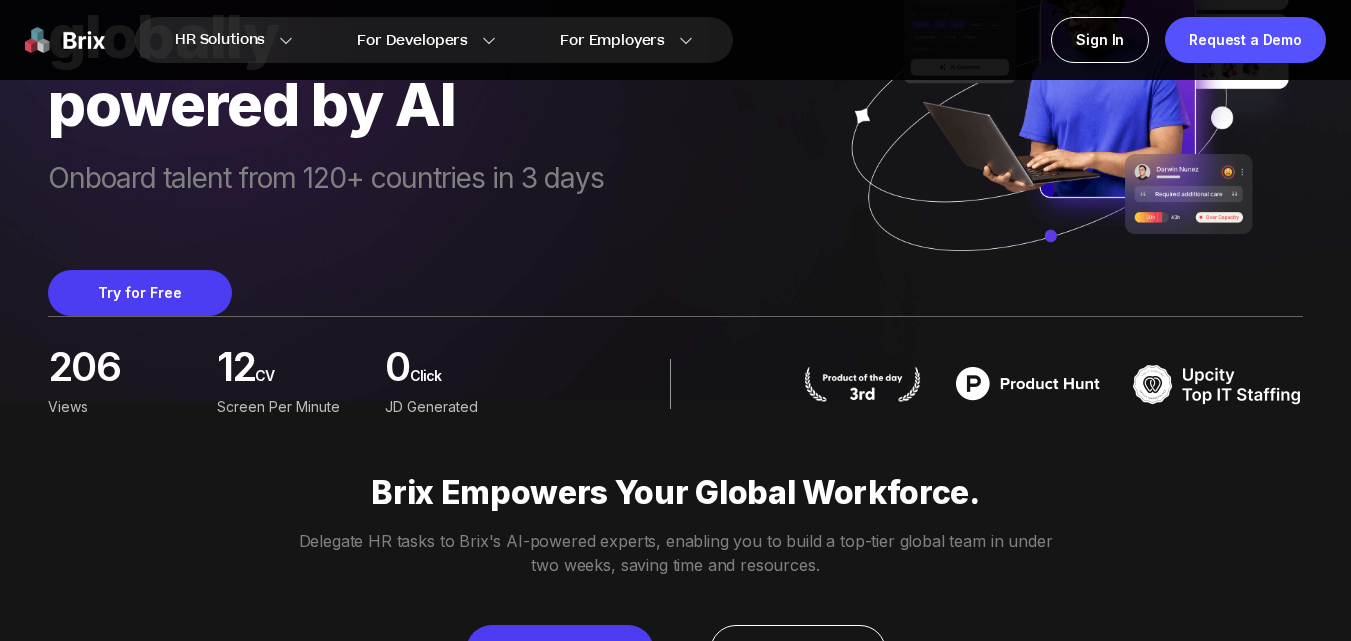 click on "Onboard globally powered by AI Onboard talent from 120+ countries in 3 days Try for Free" at bounding box center (675, 38) 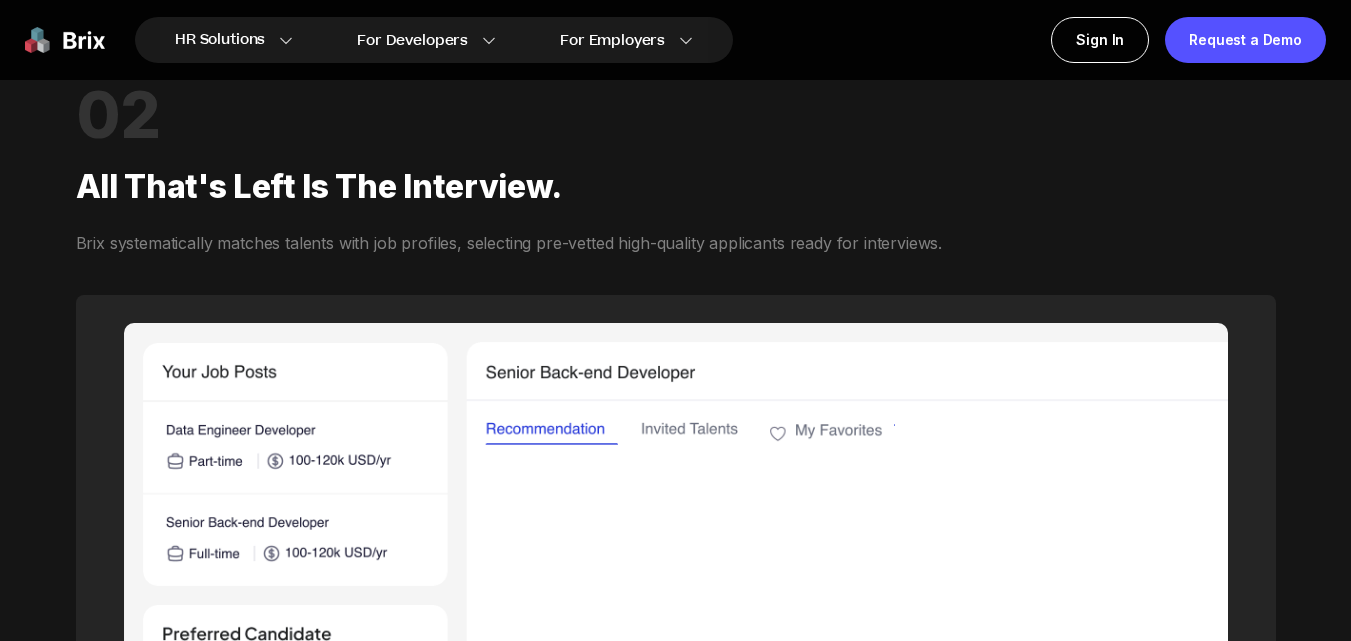 scroll, scrollTop: 2400, scrollLeft: 0, axis: vertical 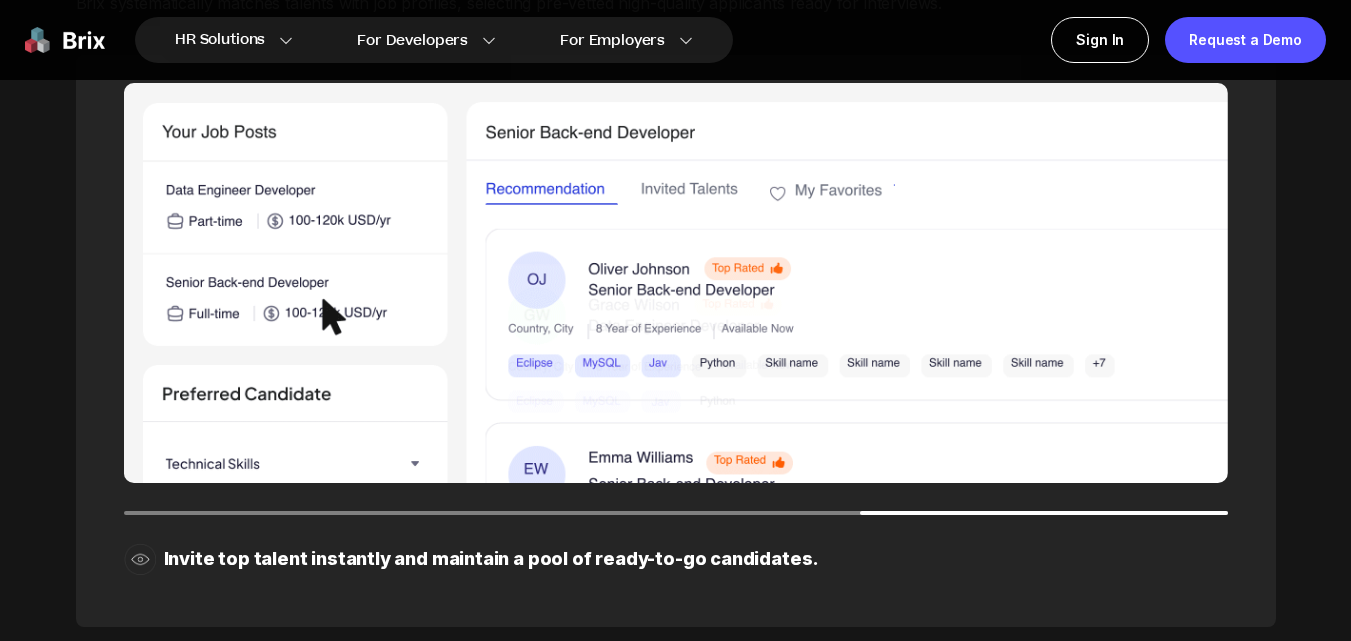 drag, startPoint x: 1168, startPoint y: 384, endPoint x: 351, endPoint y: 406, distance: 817.29614 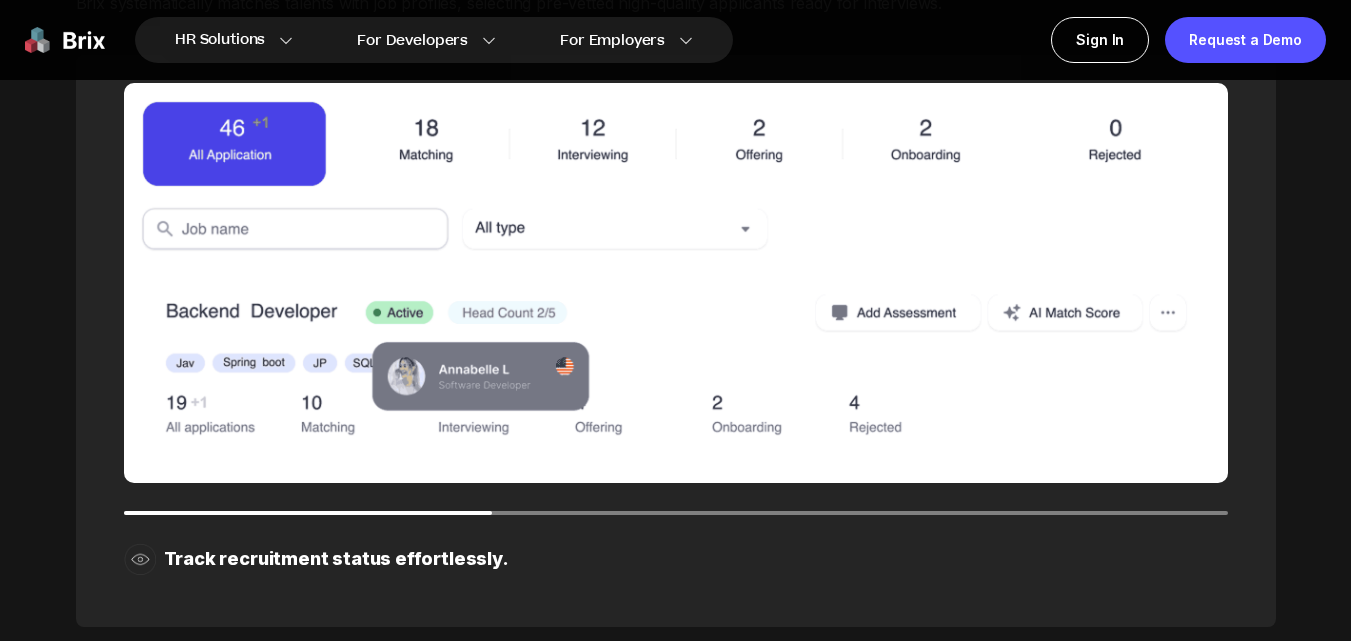 drag, startPoint x: 915, startPoint y: 359, endPoint x: 377, endPoint y: 383, distance: 538.53503 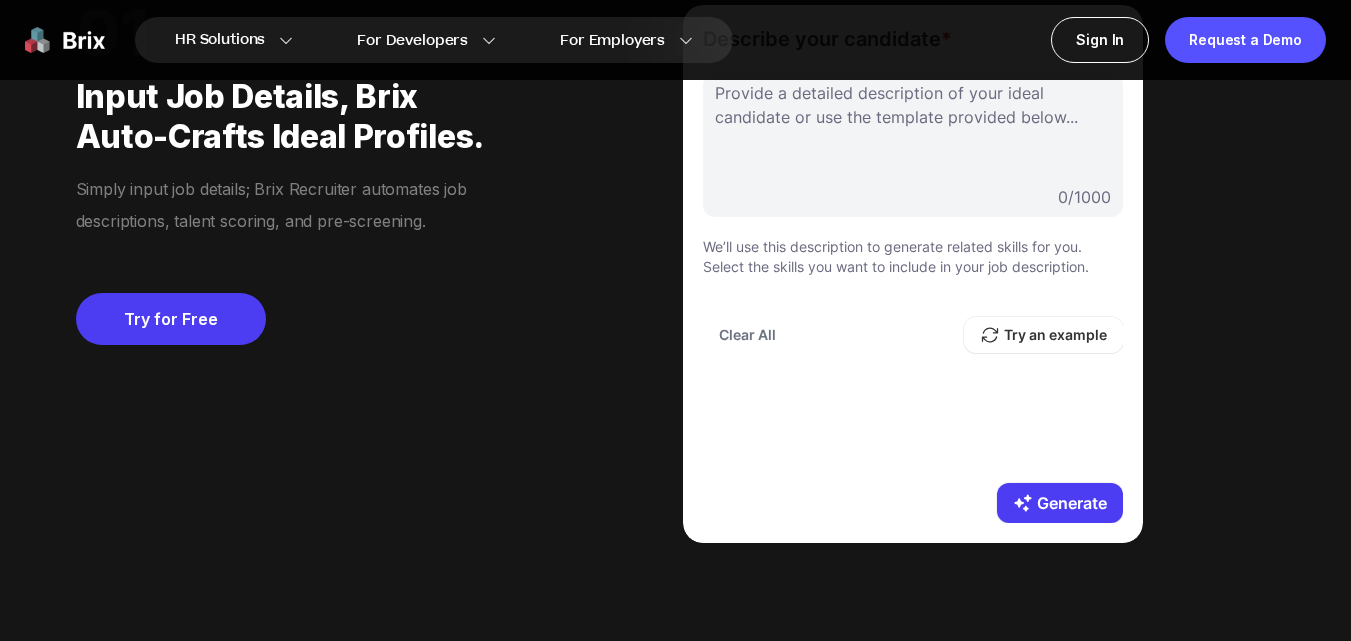 scroll, scrollTop: 1440, scrollLeft: 0, axis: vertical 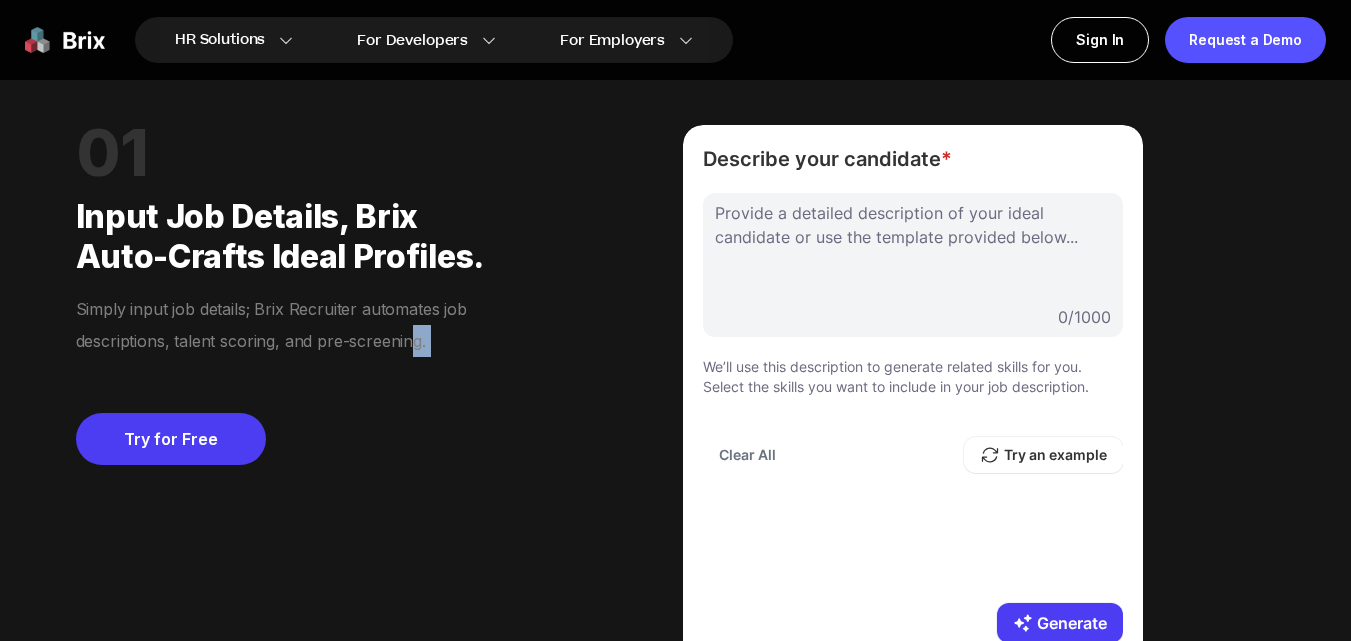 drag, startPoint x: 414, startPoint y: 347, endPoint x: 180, endPoint y: 367, distance: 234.85315 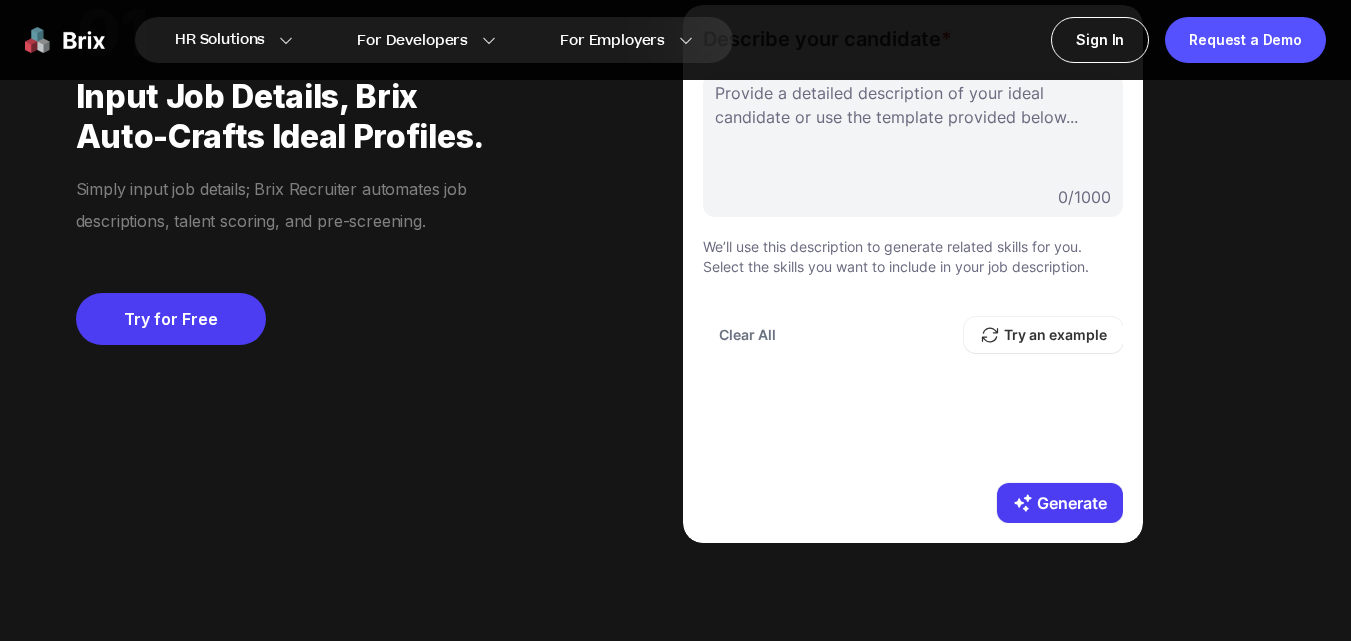 scroll, scrollTop: 1440, scrollLeft: 0, axis: vertical 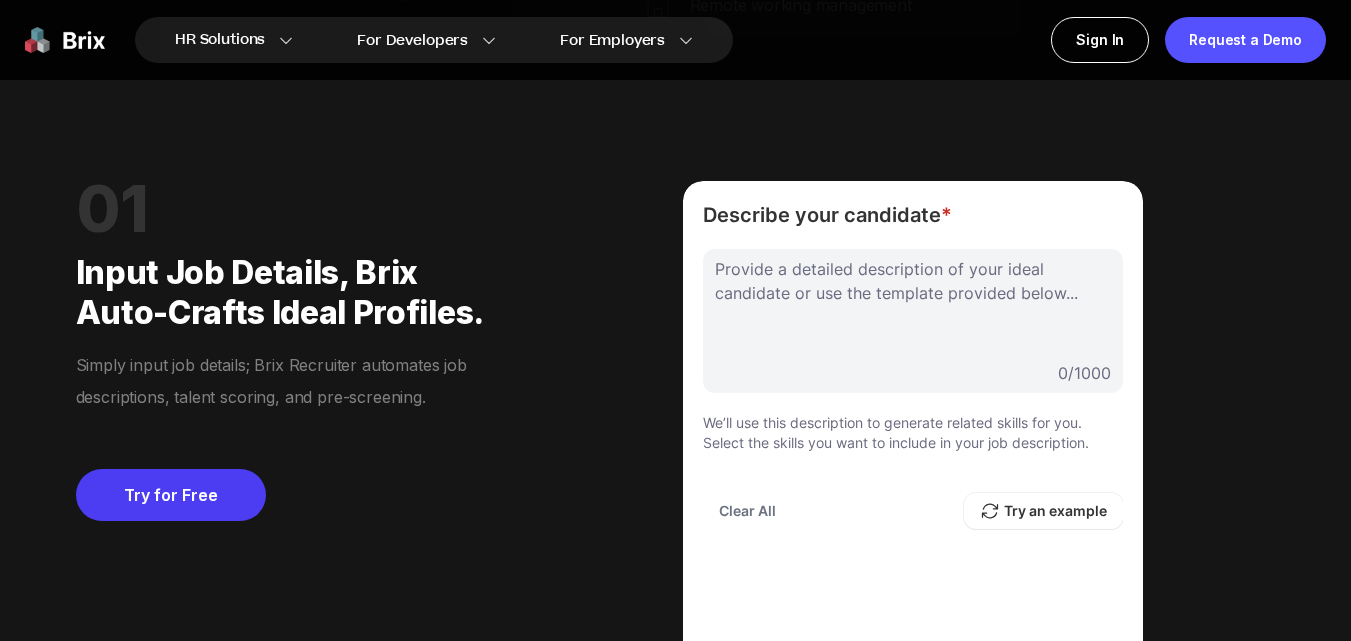 drag, startPoint x: 964, startPoint y: 229, endPoint x: 704, endPoint y: 230, distance: 260.00192 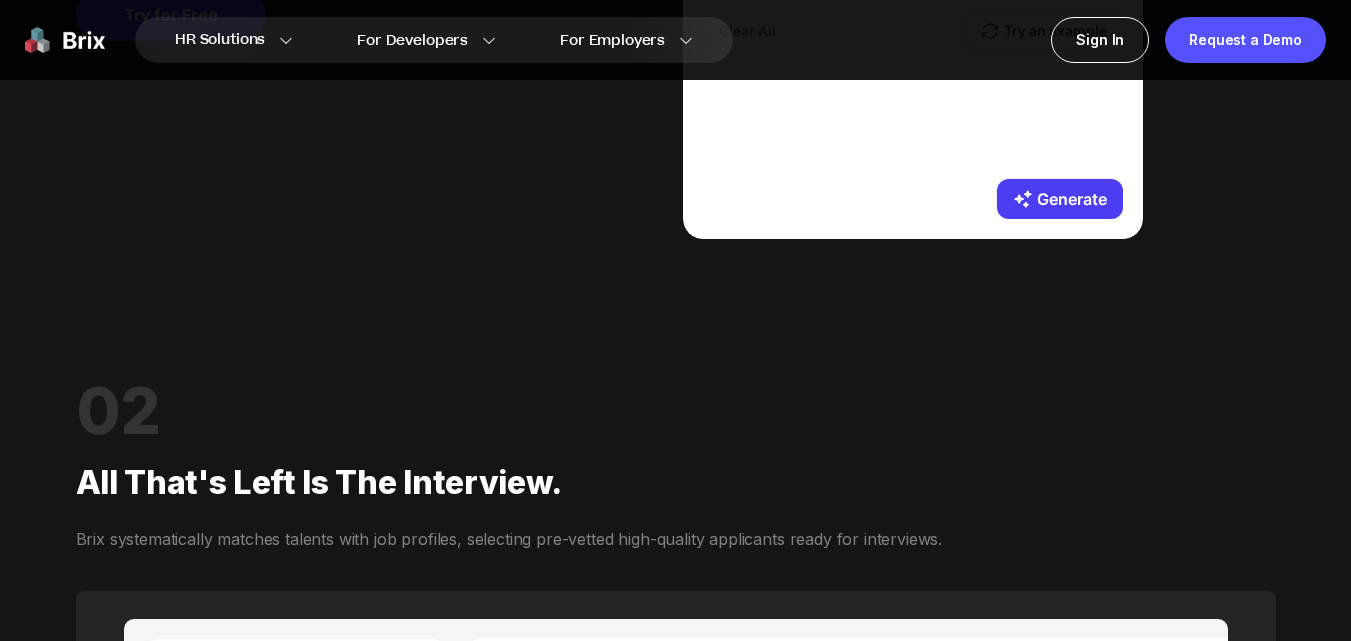 scroll, scrollTop: 1504, scrollLeft: 0, axis: vertical 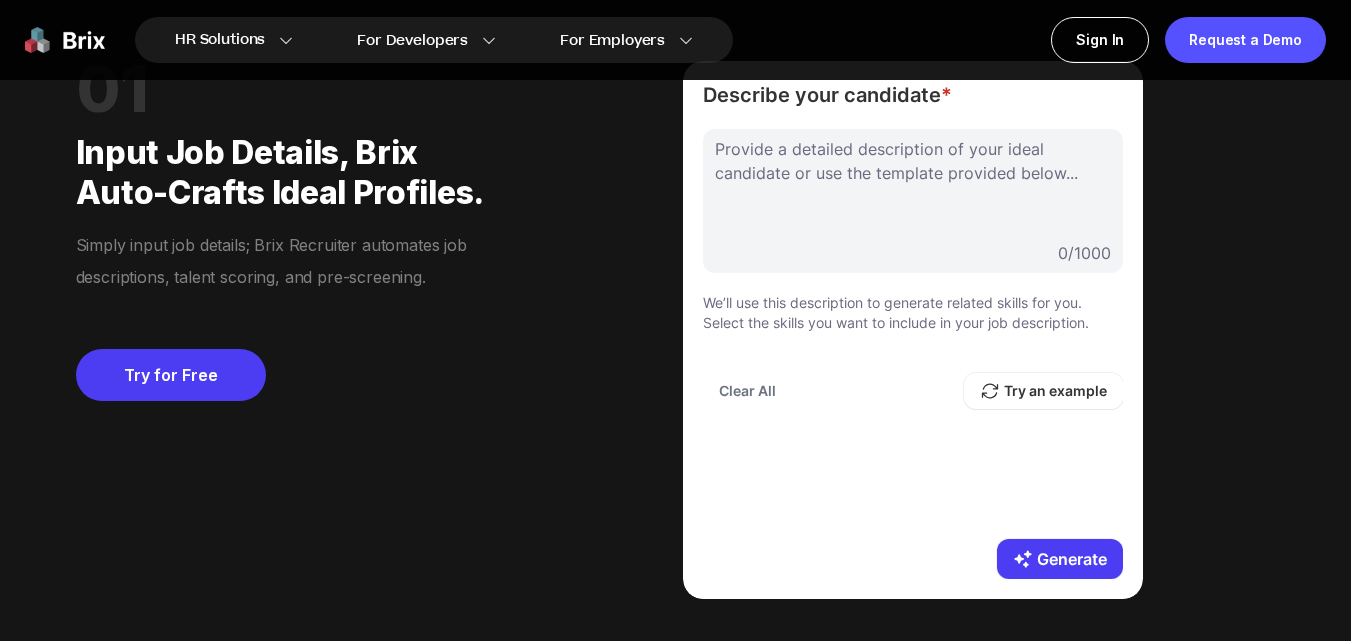 click at bounding box center (913, 187) 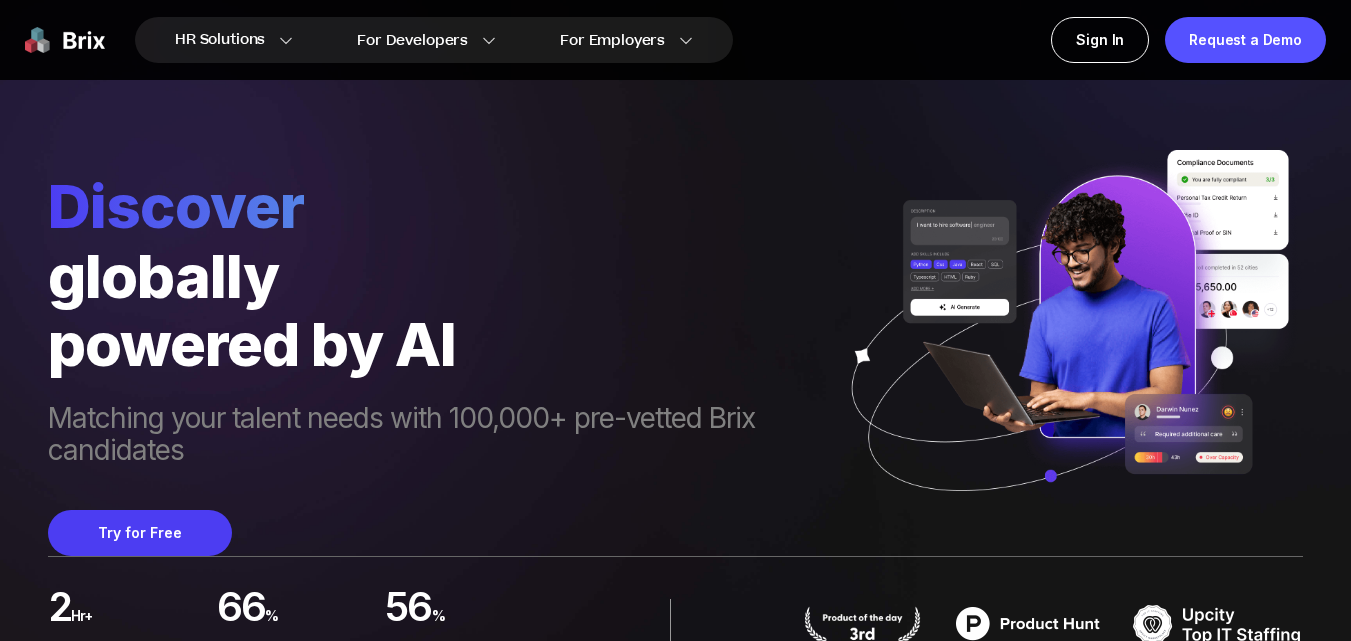 scroll, scrollTop: 1504, scrollLeft: 0, axis: vertical 